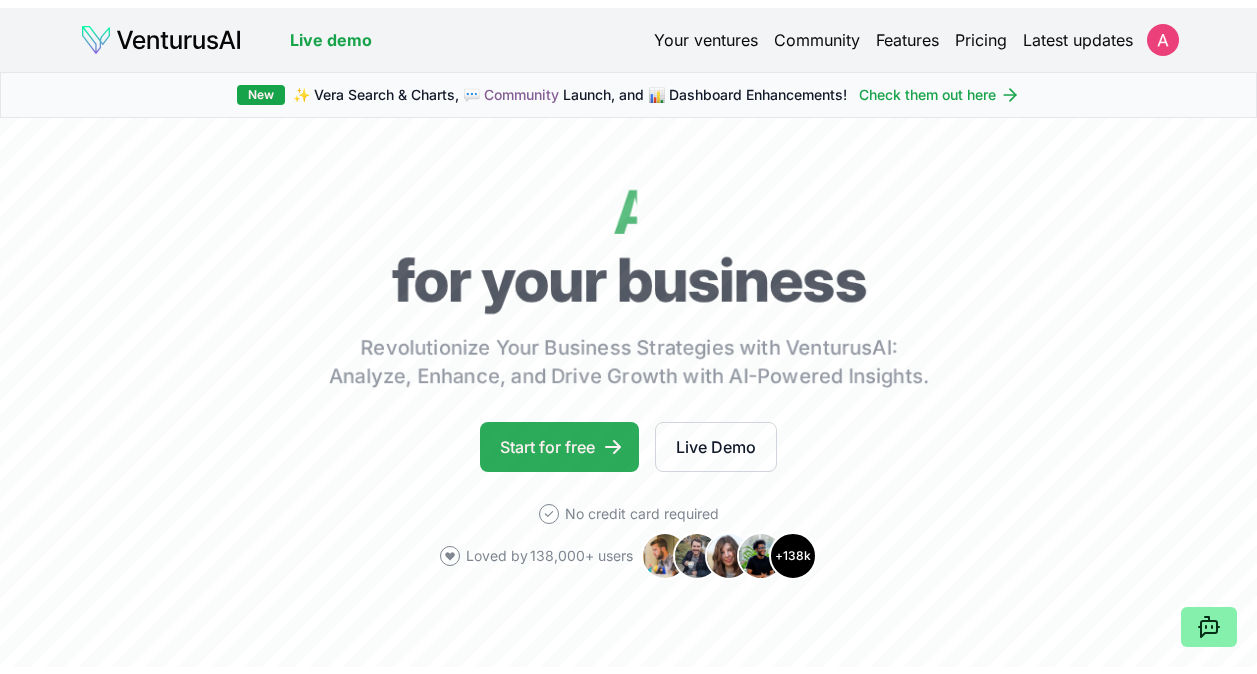 scroll, scrollTop: 0, scrollLeft: 0, axis: both 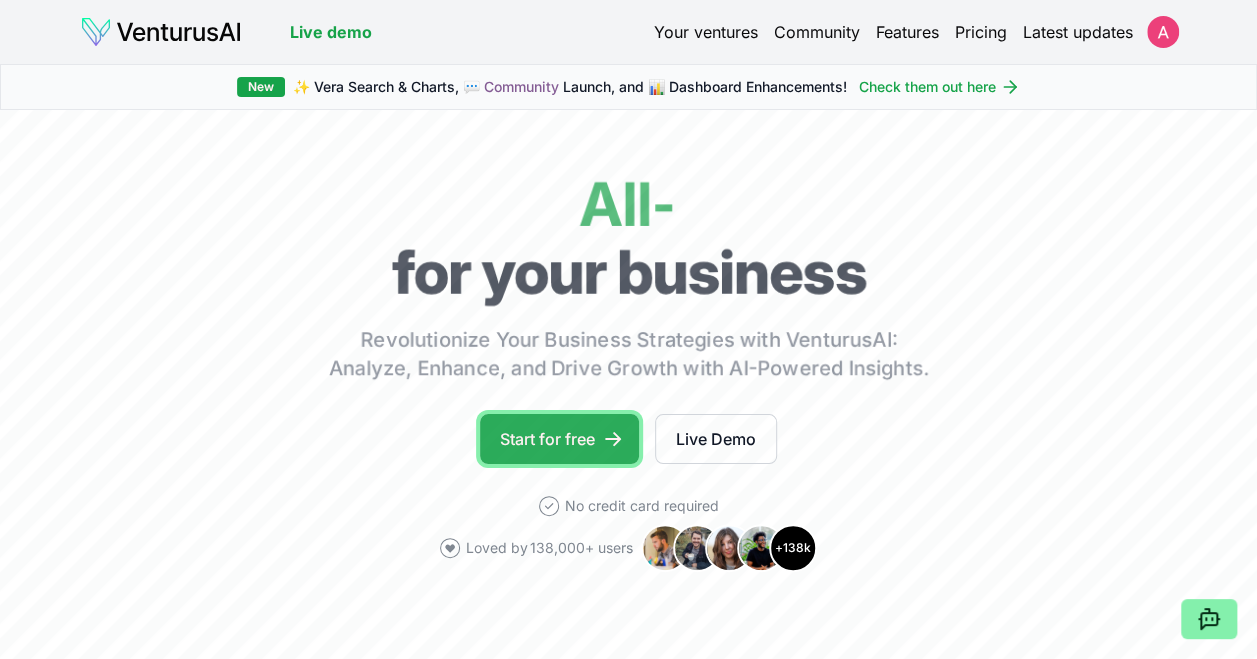 click on "Start for free" at bounding box center [559, 439] 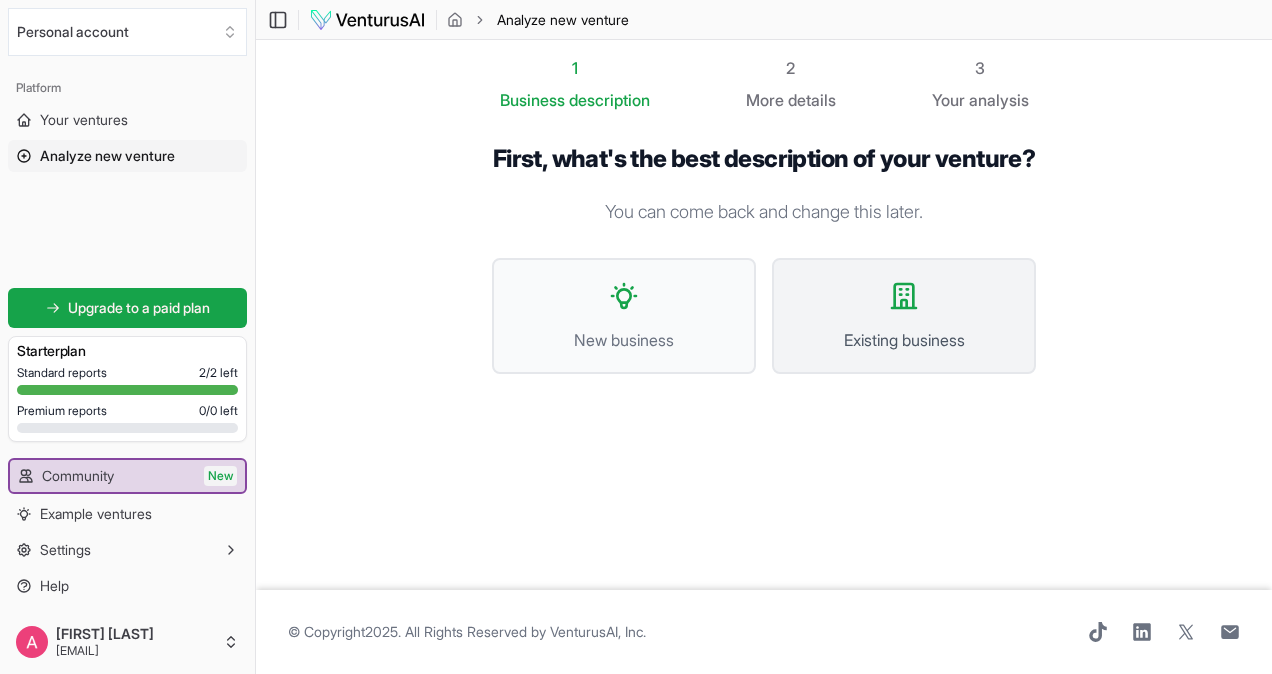 click on "Existing business" at bounding box center (904, 316) 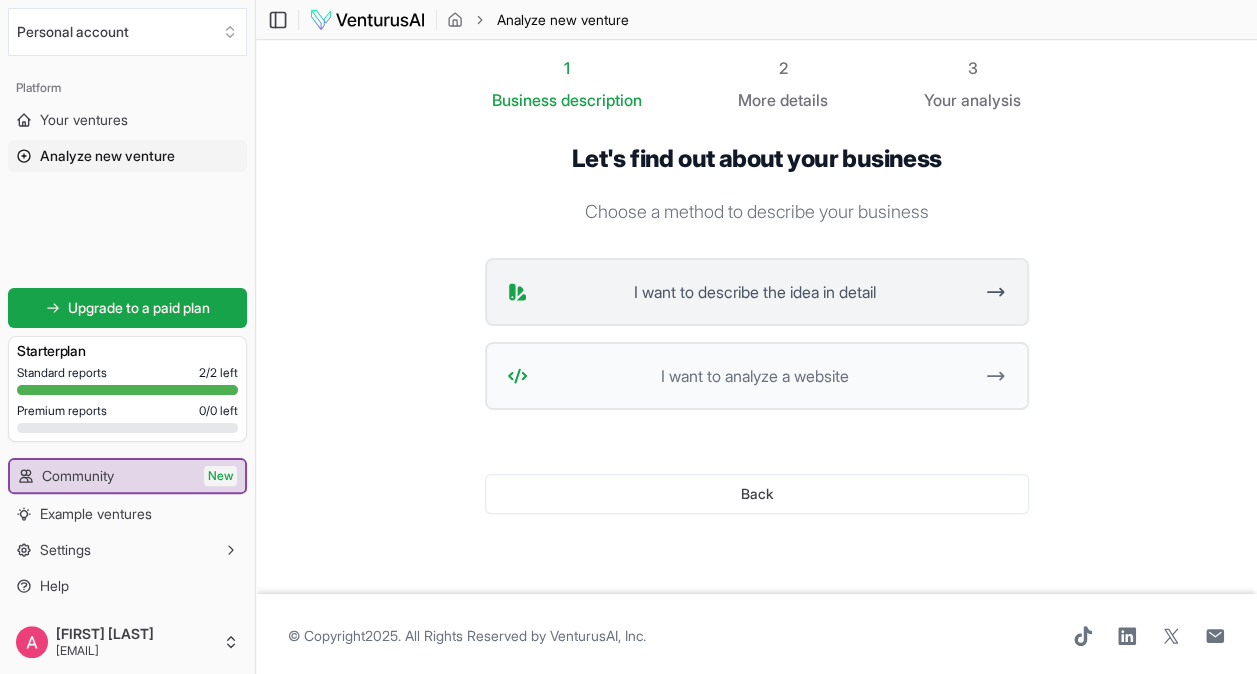 drag, startPoint x: 915, startPoint y: 292, endPoint x: 876, endPoint y: 287, distance: 39.319206 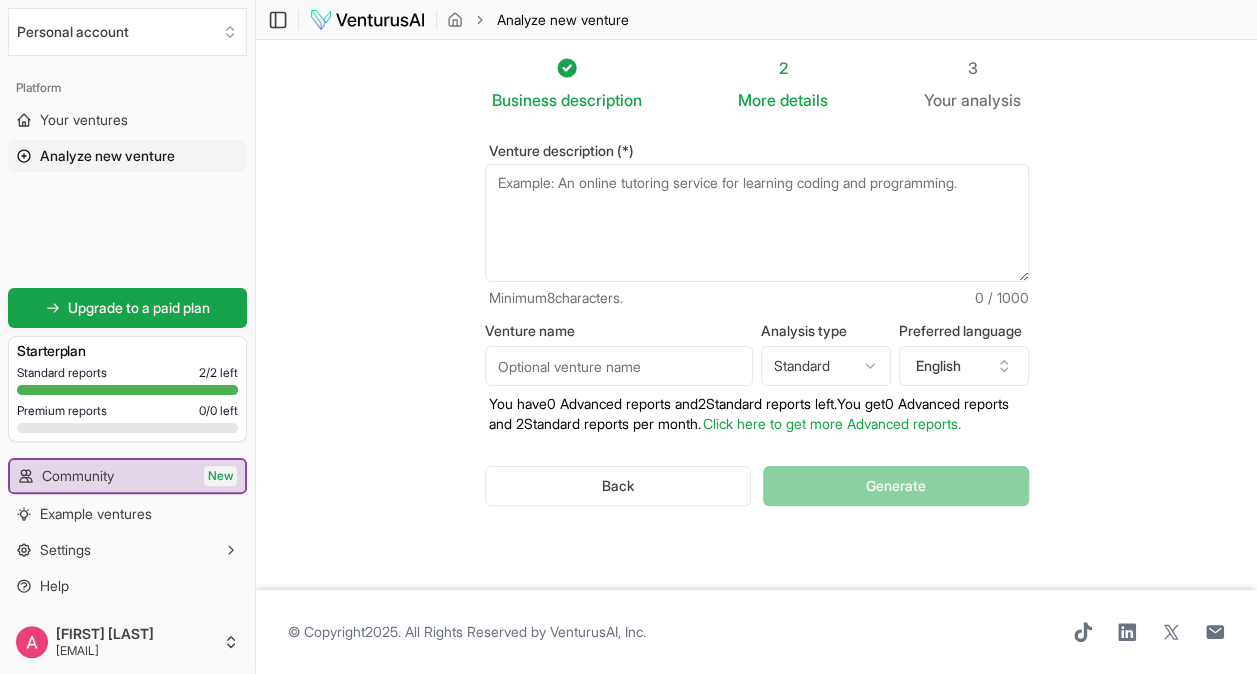 click on "Venture description (*)" at bounding box center (757, 223) 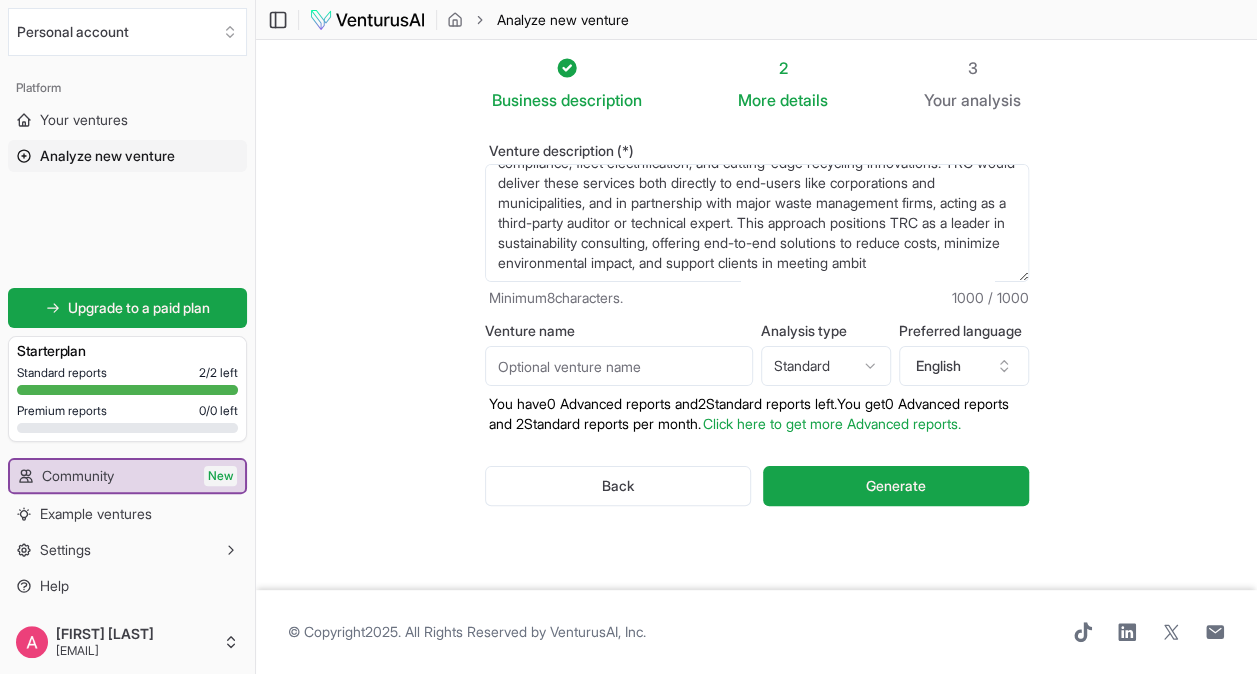 scroll, scrollTop: 0, scrollLeft: 0, axis: both 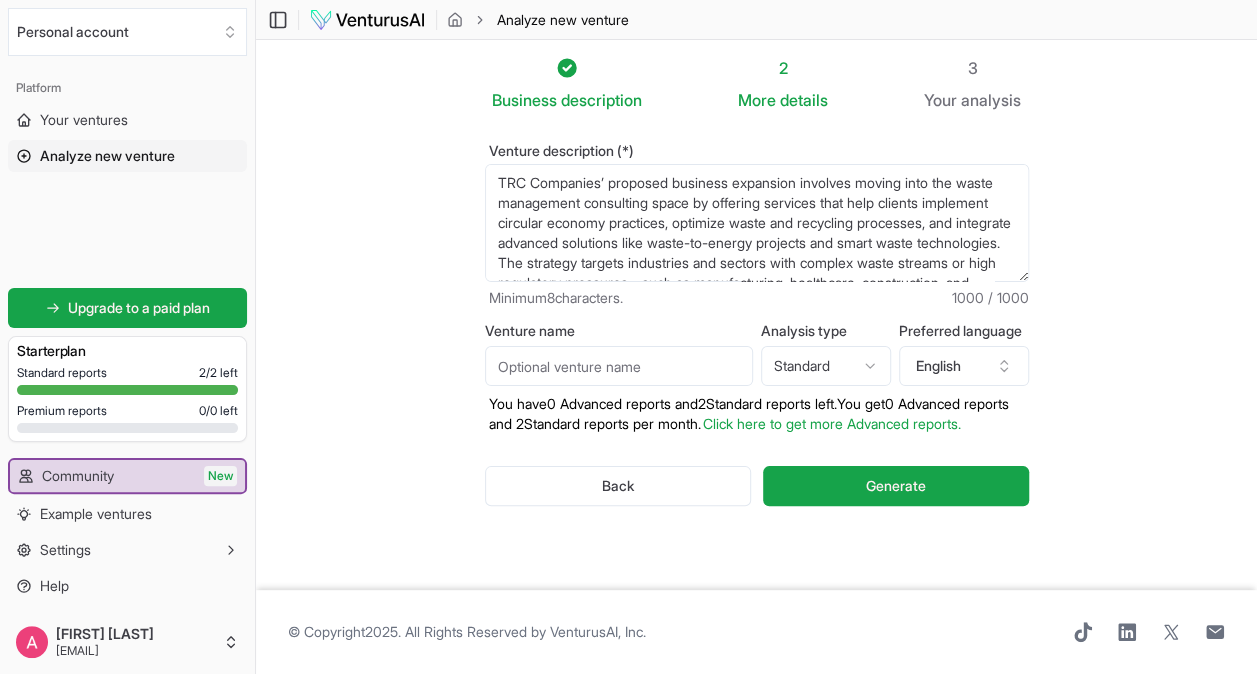 drag, startPoint x: 608, startPoint y: 178, endPoint x: 468, endPoint y: 185, distance: 140.1749 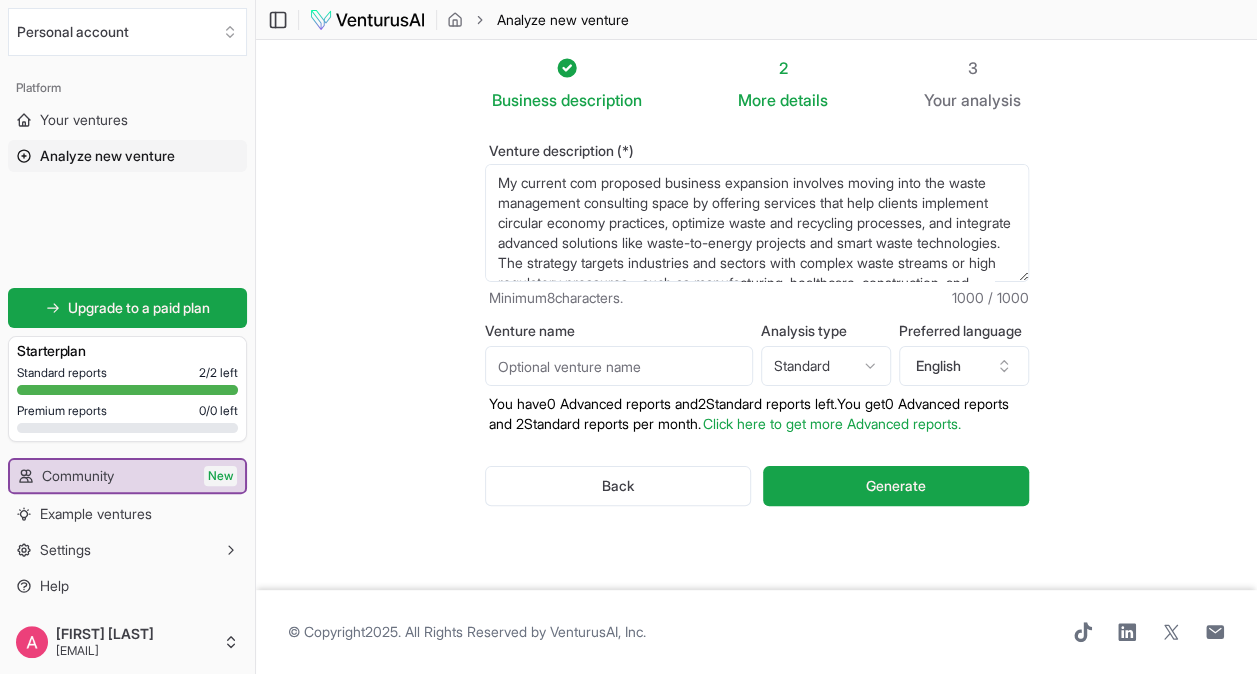 click on "My current com proposed business expansion involves moving into the waste management consulting space by offering services that help clients implement circular economy practices, optimize waste and recycling processes, and integrate advanced solutions like waste-to-energy projects and smart waste technologies. The strategy targets industries and sectors with complex waste streams or high regulatory pressures—such as manufacturing, healthcare, construction, and municipal governments—by providing expertise in supply chain redesign, compliance, fleet electrification, and cutting-edge recycling innovations. TRC would deliver these services both directly to end-users like corporations and municipalities, and in partnership with major waste management firms, acting as a third-party auditor or technical expert. This approach positions TRC as a leader in sustainability consulting, offering end-to-end solutions to reduce costs, minimize environmental impact, and support clients in meeting ambit" at bounding box center (757, 223) 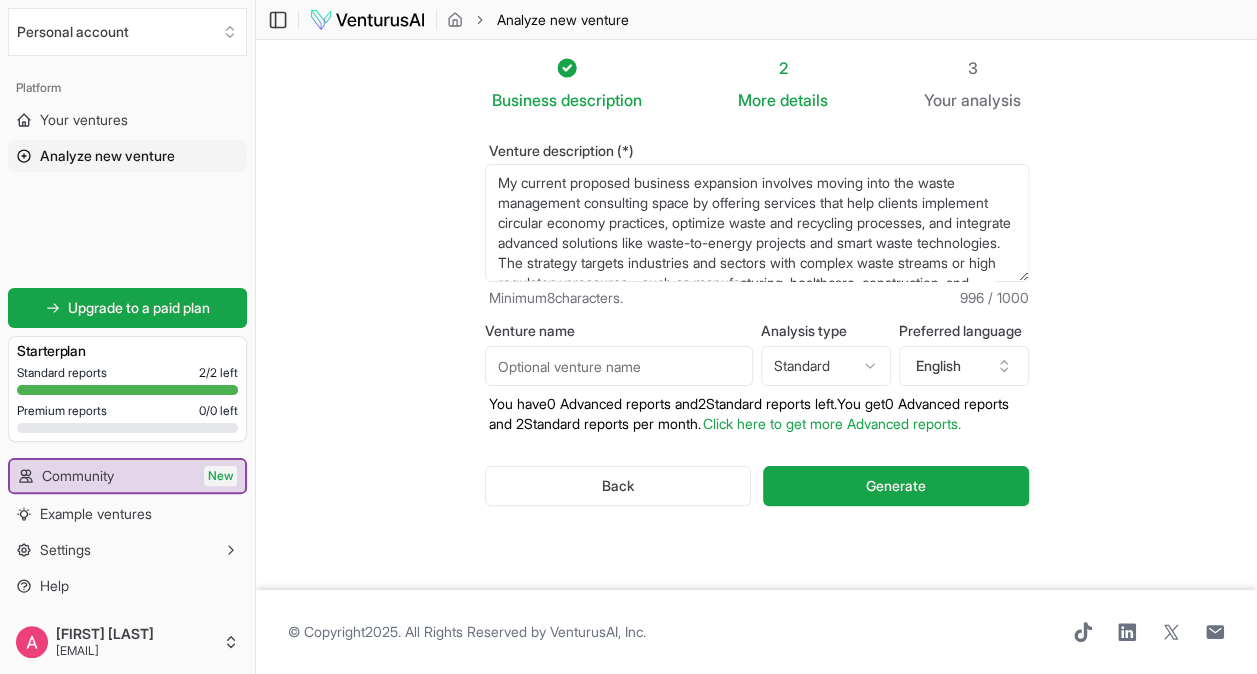 click on "My current proposed business expansion involves moving into the waste management consulting space by offering services that help clients implement circular economy practices, optimize waste and recycling processes, and integrate advanced solutions like waste-to-energy projects and smart waste technologies. The strategy targets industries and sectors with complex waste streams or high regulatory pressures—such as manufacturing, healthcare, construction, and municipal governments—by providing expertise in supply chain redesign, compliance, fleet electrification, and cutting-edge recycling innovations. TRC would deliver these services both directly to end-users like corporations and municipalities, and in partnership with major waste management firms, acting as a third-party auditor or technical expert. This approach positions TRC as a leader in sustainability consulting, offering end-to-end solutions to reduce costs, minimize environmental impact, and support clients in meeting ambit" at bounding box center (757, 223) 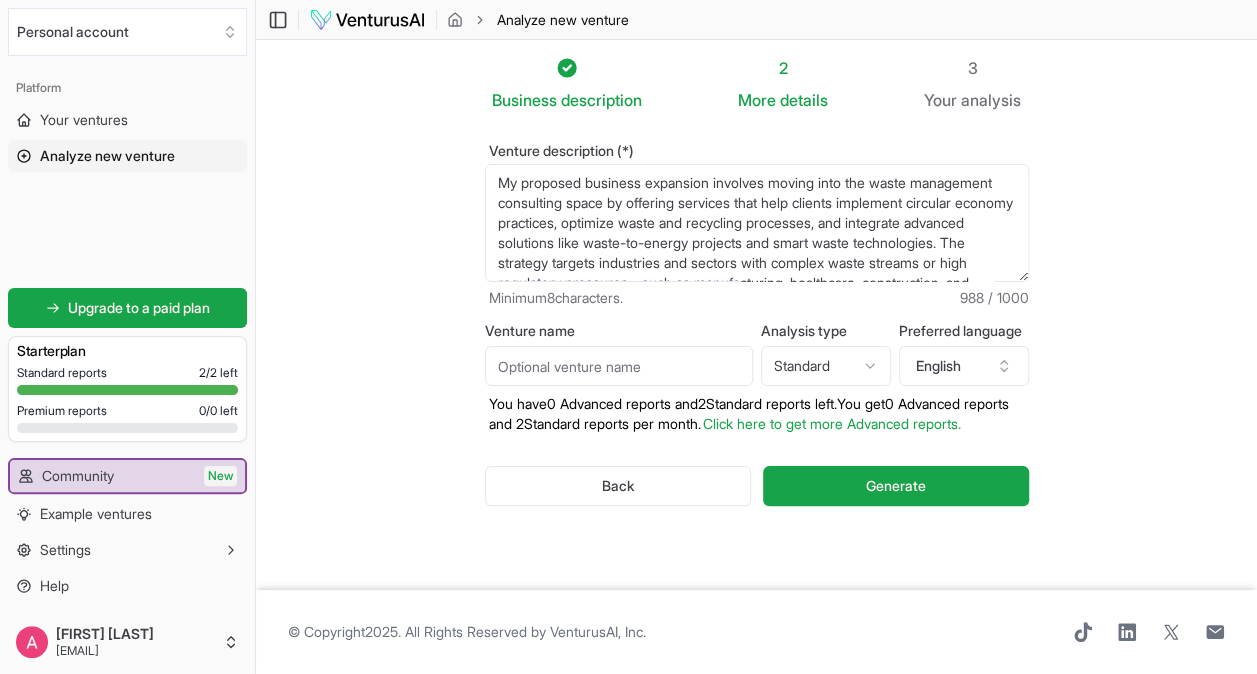 scroll, scrollTop: 100, scrollLeft: 0, axis: vertical 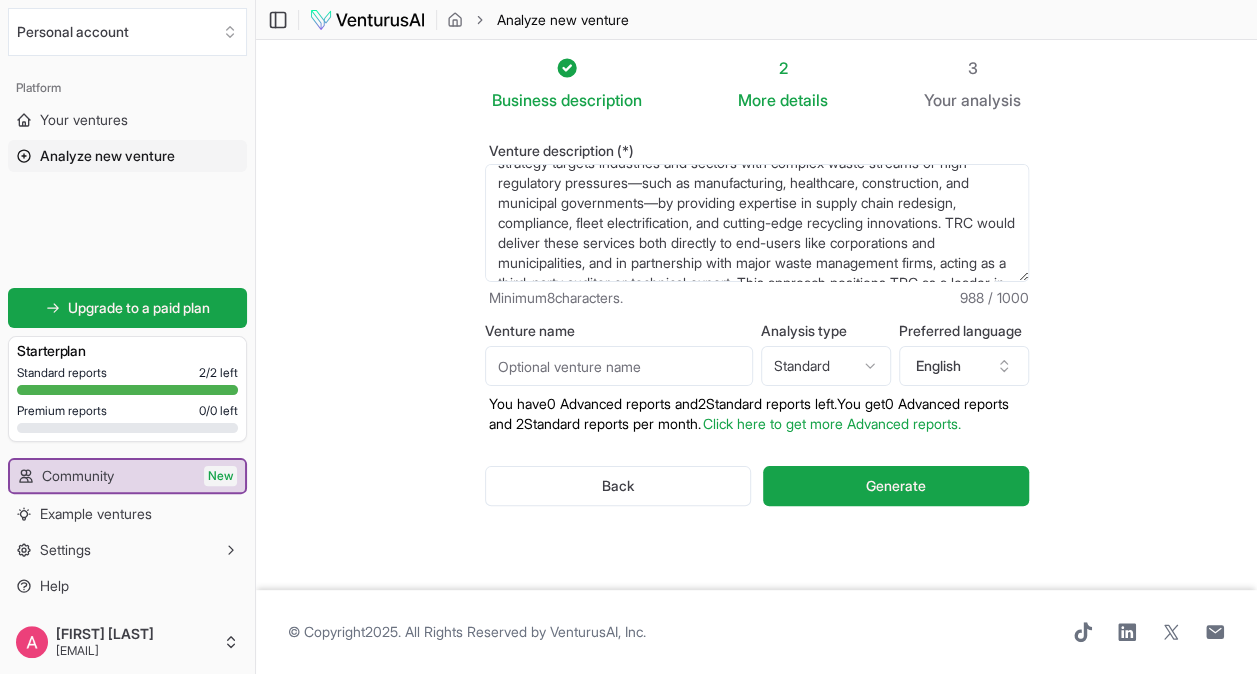 click on "My proposed business expansion involves moving into the waste management consulting space by offering services that help clients implement circular economy practices, optimize waste and recycling processes, and integrate advanced solutions like waste-to-energy projects and smart waste technologies. The strategy targets industries and sectors with complex waste streams or high regulatory pressures—such as manufacturing, healthcare, construction, and municipal governments—by providing expertise in supply chain redesign, compliance, fleet electrification, and cutting-edge recycling innovations. TRC would deliver these services both directly to end-users like corporations and municipalities, and in partnership with major waste management firms, acting as a third-party auditor or technical expert. This approach positions TRC as a leader in sustainability consulting, offering end-to-end solutions to reduce costs, minimize environmental impact, and support clients in meeting ambit" at bounding box center (757, 223) 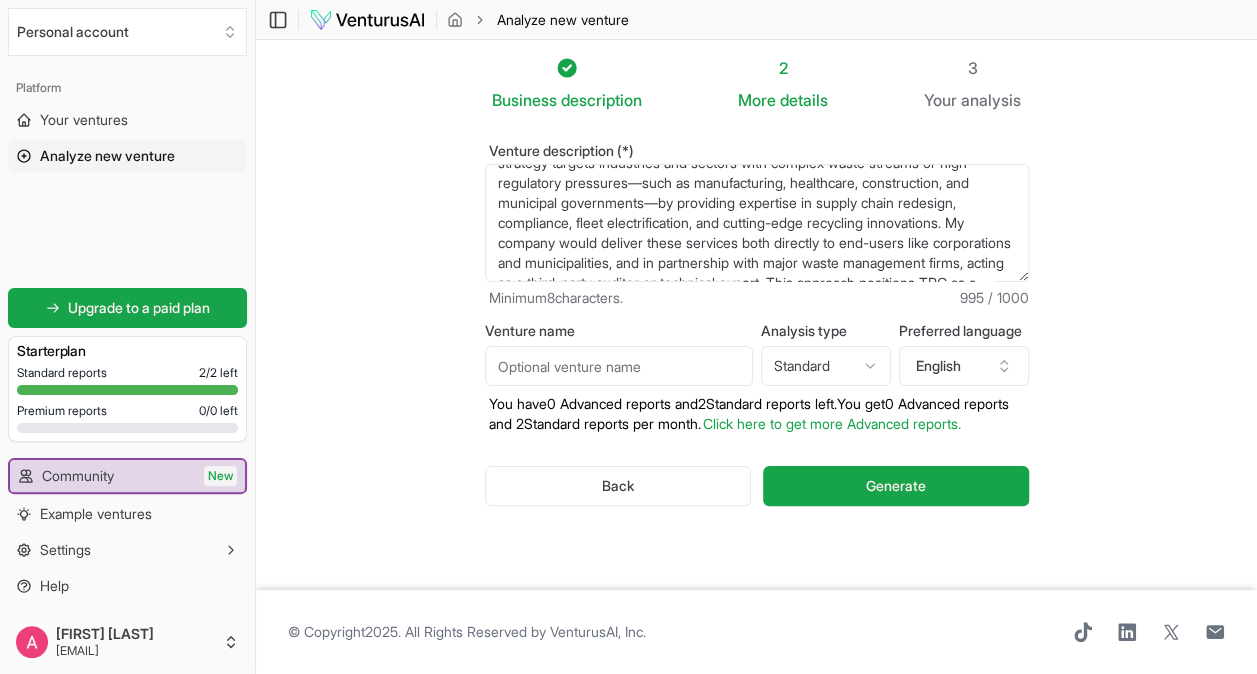 scroll, scrollTop: 200, scrollLeft: 0, axis: vertical 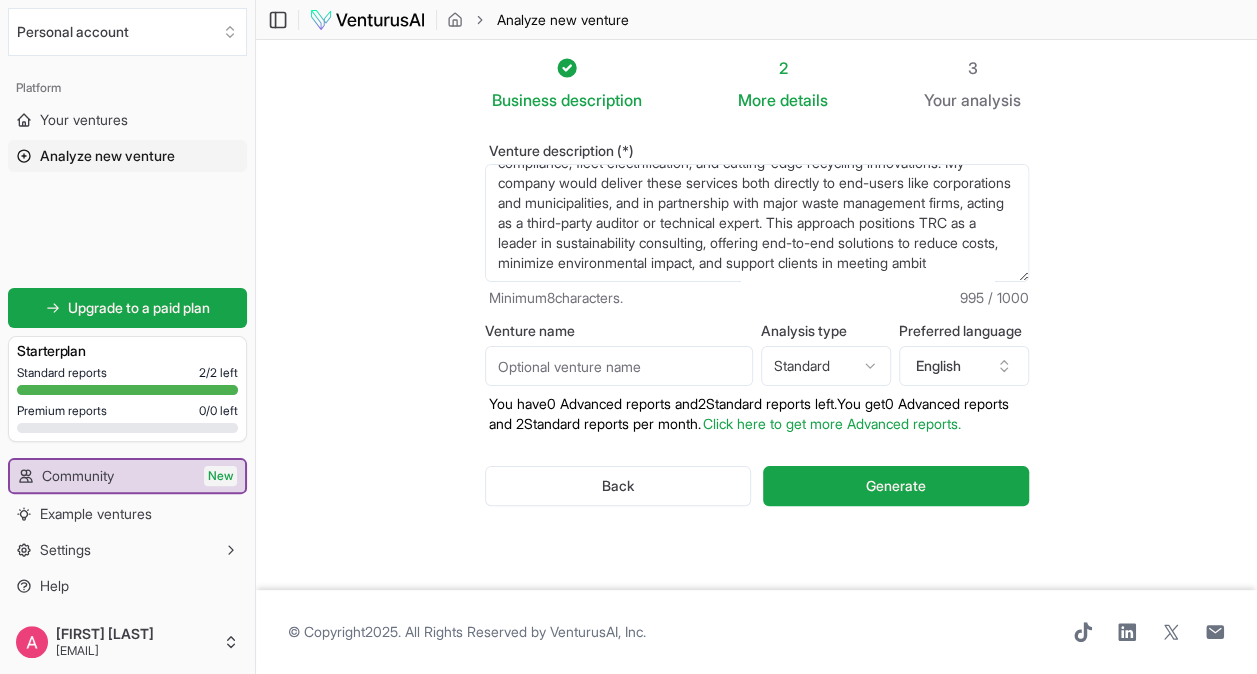 drag, startPoint x: 619, startPoint y: 248, endPoint x: 931, endPoint y: 224, distance: 312.92172 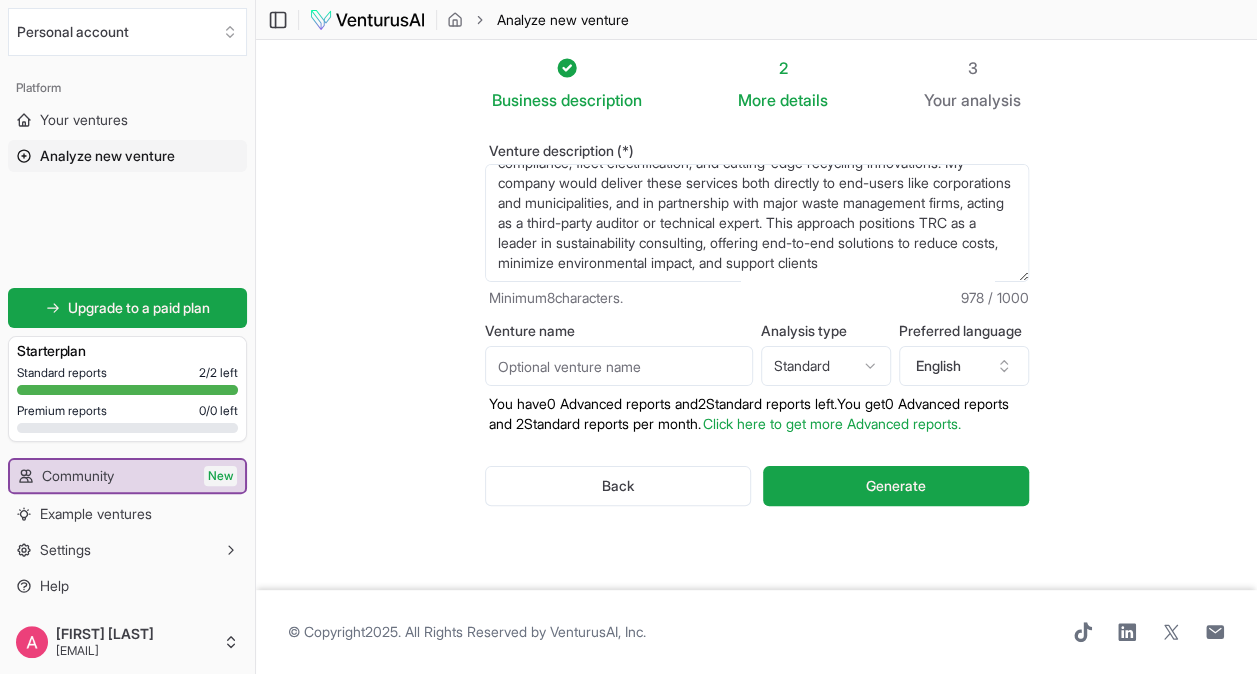 scroll, scrollTop: 180, scrollLeft: 0, axis: vertical 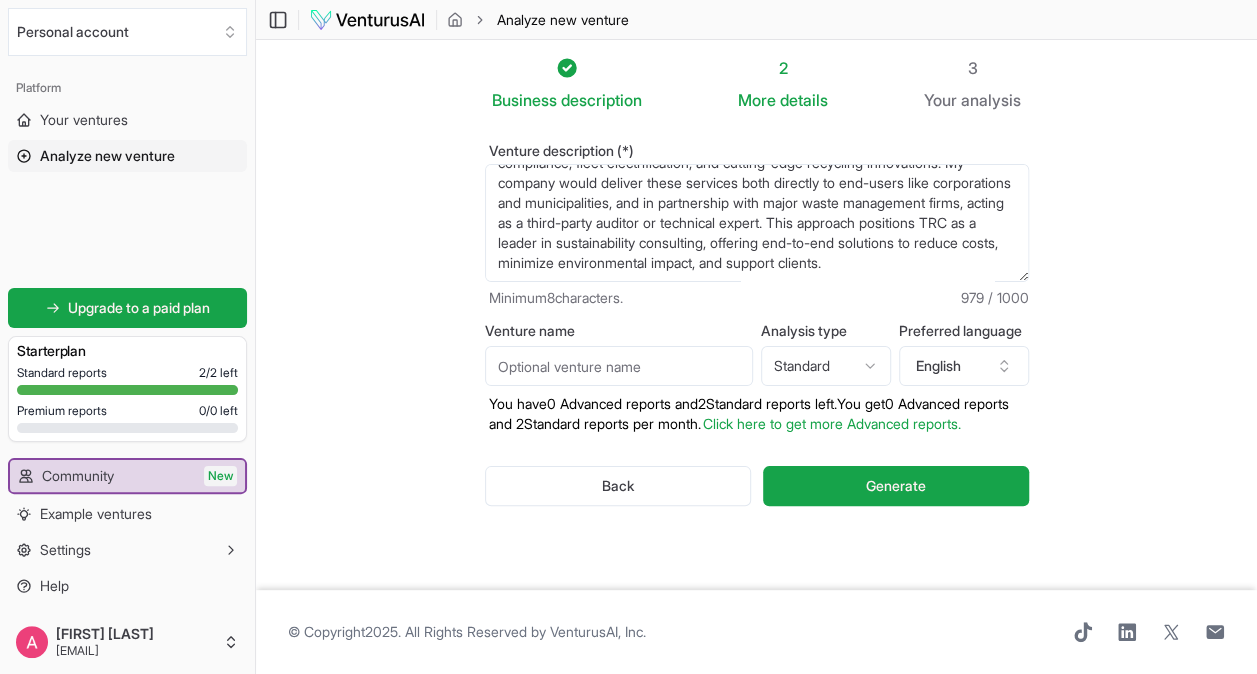 type on "My proposed business expansion involves moving into the waste management consulting space by offering services that help clients implement circular economy practices, optimize waste and recycling processes, and integrate advanced solutions like waste-to-energy projects and smart waste technologies. The strategy targets industries and sectors with complex waste streams or high regulatory pressures—such as manufacturing, healthcare, construction, and municipal governments—by providing expertise in supply chain redesign, compliance, fleet electrification, and cutting-edge recycling innovations. My company would deliver these services both directly to end-users like corporations and municipalities, and in partnership with major waste management firms, acting as a third-party auditor or technical expert. This approach positions TRC as a leader in sustainability consulting, offering end-to-end solutions to reduce costs, minimize environmental impact, and support clients." 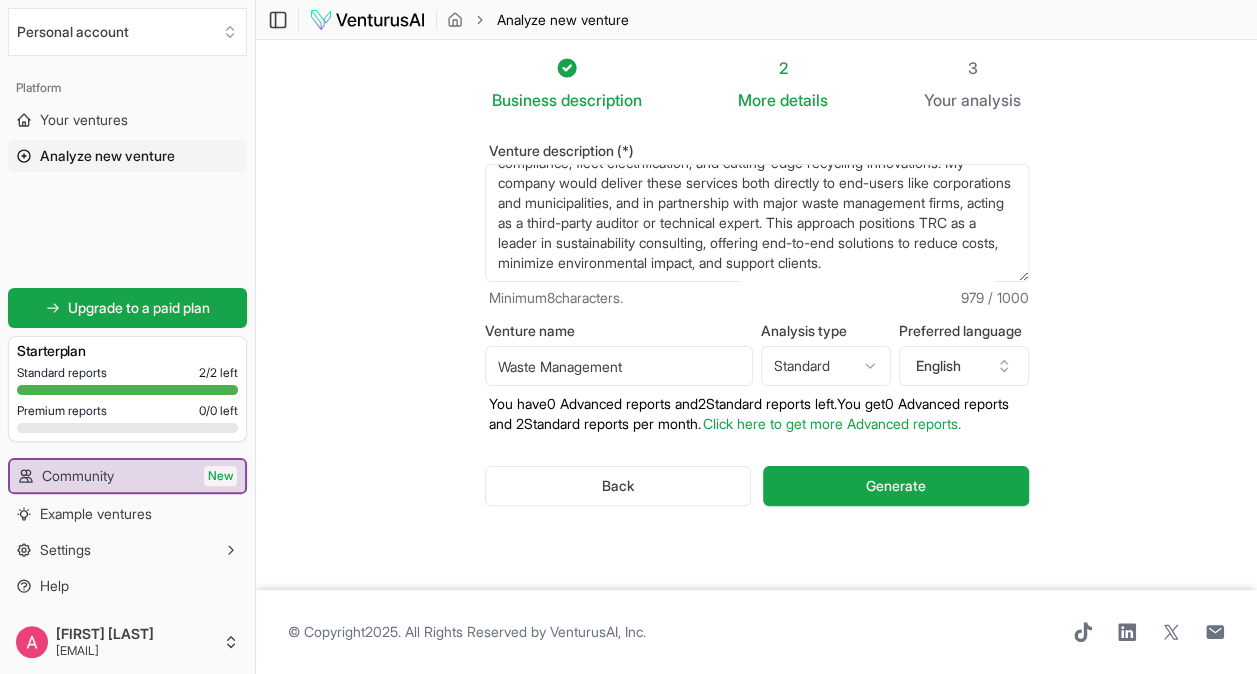 type on "Waste Management" 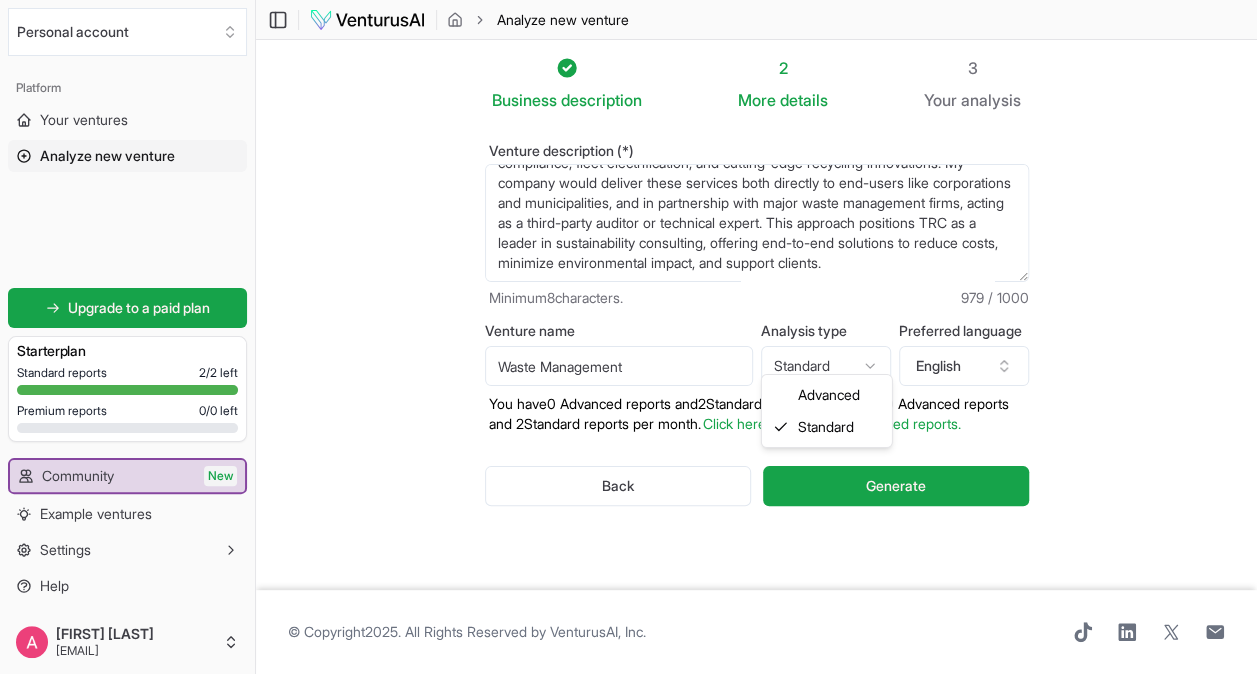 click on "We value your privacy We use cookies to enhance your browsing experience, serve personalized ads or content, and analyze our traffic. By clicking "Accept All", you consent to our use of cookies. Customize    Accept All Customize Consent Preferences   We use cookies to help you navigate efficiently and perform certain functions. You will find detailed information about all cookies under each consent category below. The cookies that are categorized as "Necessary" are stored on your browser as they are essential for enabling the basic functionalities of the site. ...  Show more Necessary Always Active Necessary cookies are required to enable the basic features of this site, such as providing secure log-in or adjusting your consent preferences. These cookies do not store any personally identifiable data. Cookie cookieyes-consent Duration 1 year Description Cookie __cf_bm Duration 1 hour Description This cookie, set by Cloudflare, is used to support Cloudflare Bot Management.  Cookie _cfuvid Duration session lidc" at bounding box center [628, 337] 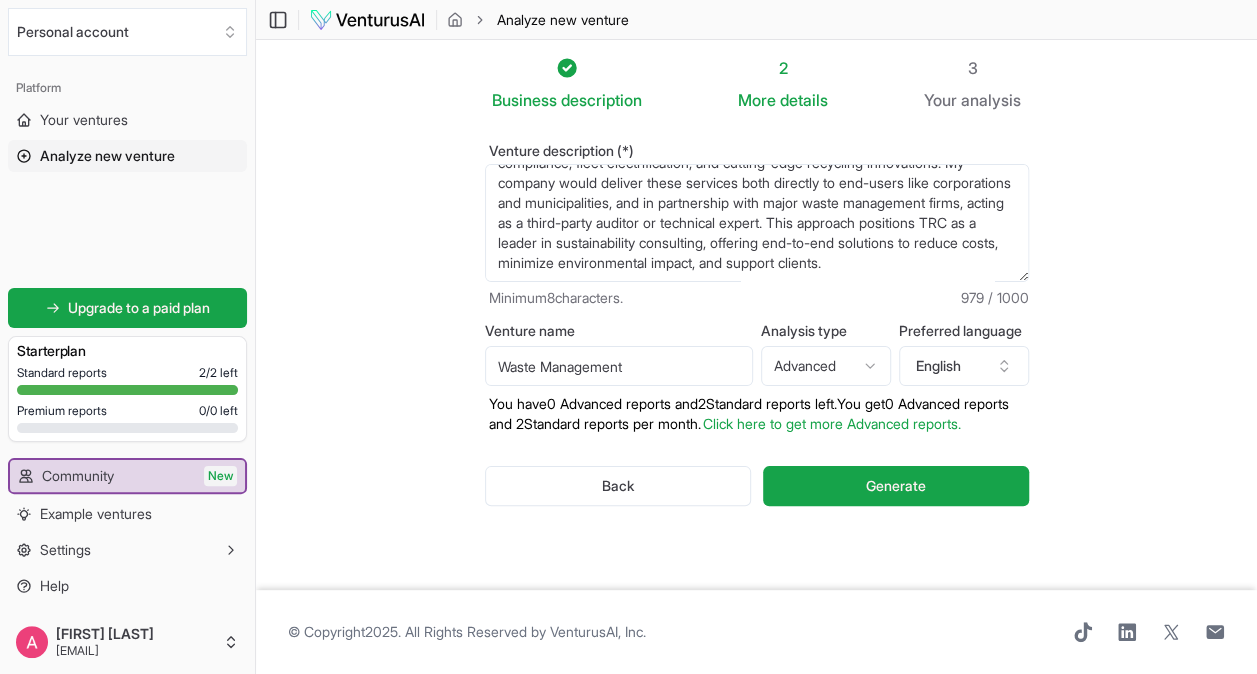 click on "Venture description (*) My proposed business expansion involves moving into the waste management consulting space by offering services that help clients implement circular economy practices, optimize waste and recycling processes, and integrate advanced solutions like waste-to-energy projects and smart waste technologies. The strategy targets industries and sectors with complex waste streams or high regulatory pressures—such as manufacturing, healthcare, construction, and municipal governments—by providing expertise in supply chain redesign, compliance, fleet electrification, and cutting-edge recycling innovations. My company would deliver these services both directly to end-users like corporations and municipalities, and in partnership with major waste management firms, acting as a third-party auditor or technical expert. This approach positions TRC as a leader in sustainability consulting, offering end-to-end solutions to reduce costs, minimize environmental impact, and support clients. Minimum  8 0" at bounding box center [757, 341] 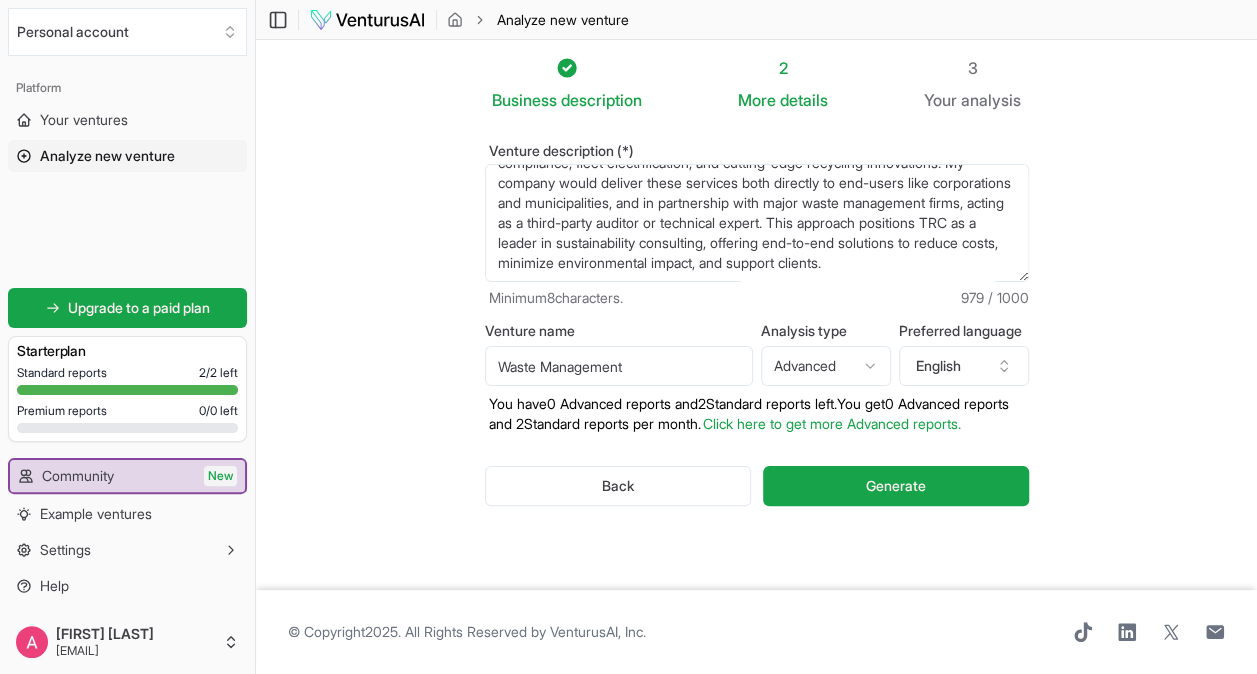 click on "We value your privacy We use cookies to enhance your browsing experience, serve personalized ads or content, and analyze our traffic. By clicking "Accept All", you consent to our use of cookies. Customize    Accept All Customize Consent Preferences   We use cookies to help you navigate efficiently and perform certain functions. You will find detailed information about all cookies under each consent category below. The cookies that are categorized as "Necessary" are stored on your browser as they are essential for enabling the basic functionalities of the site. ...  Show more Necessary Always Active Necessary cookies are required to enable the basic features of this site, such as providing secure log-in or adjusting your consent preferences. These cookies do not store any personally identifiable data. Cookie cookieyes-consent Duration 1 year Description Cookie __cf_bm Duration 1 hour Description This cookie, set by Cloudflare, is used to support Cloudflare Bot Management.  Cookie _cfuvid Duration session lidc" at bounding box center [628, 337] 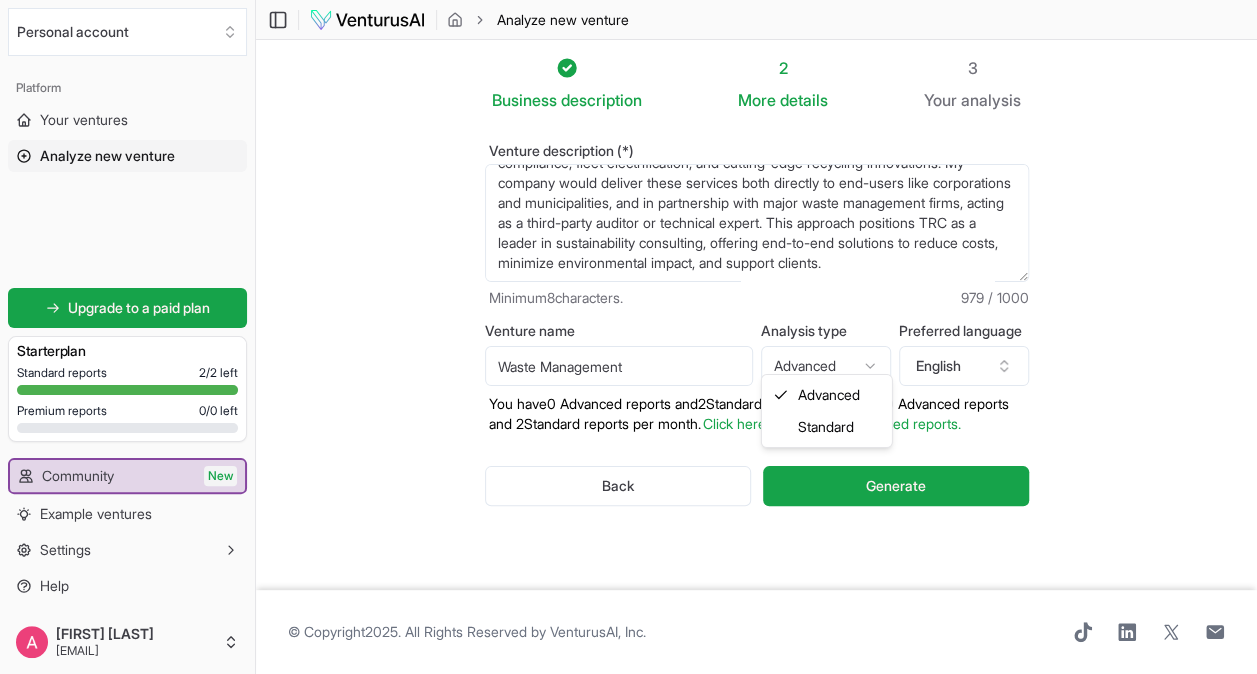 select on "standard" 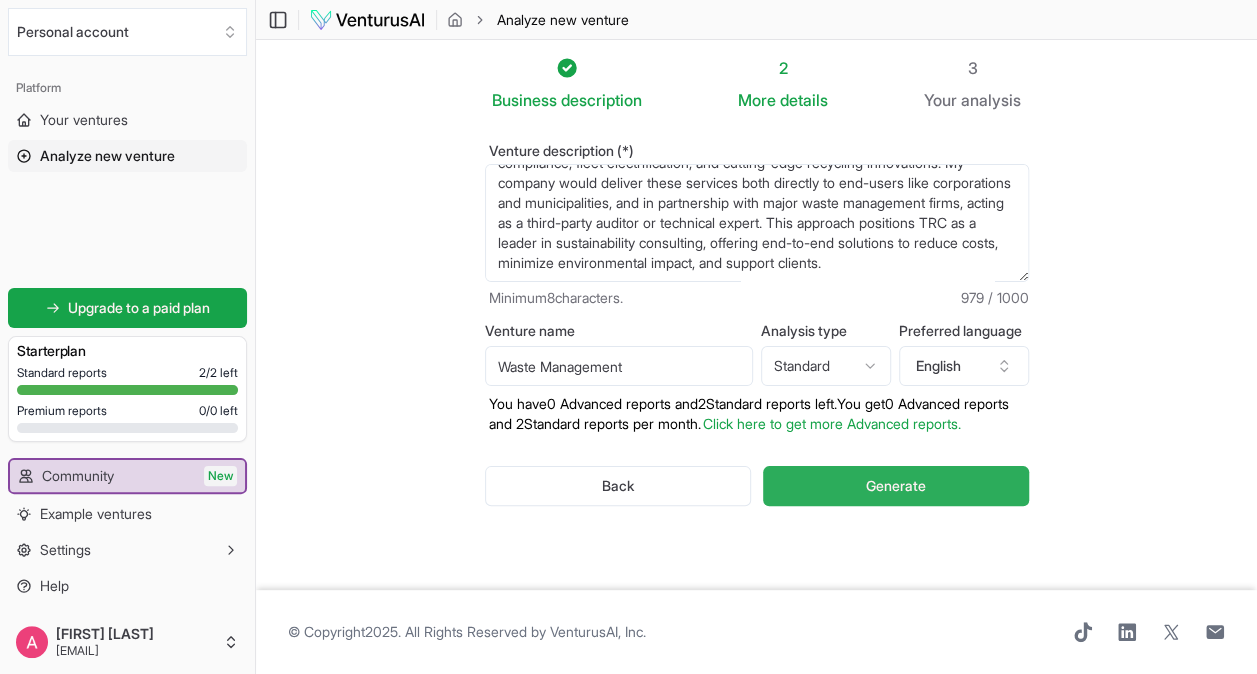 click on "Generate" at bounding box center [896, 486] 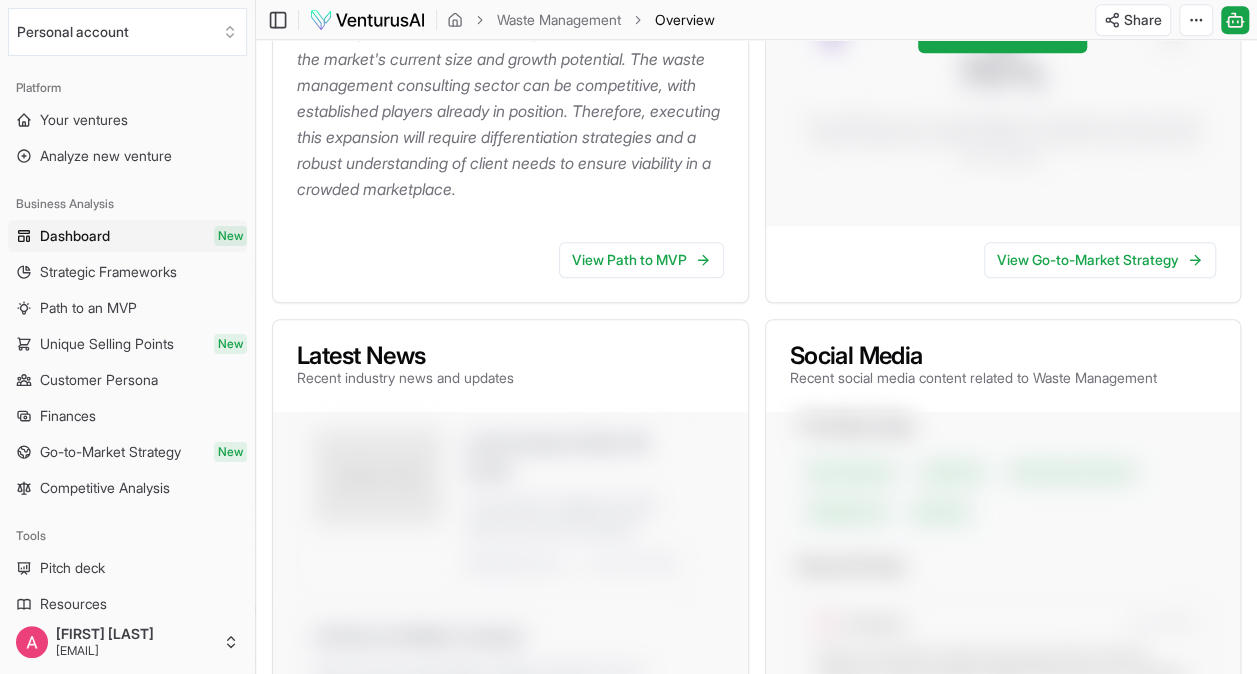 scroll, scrollTop: 501, scrollLeft: 0, axis: vertical 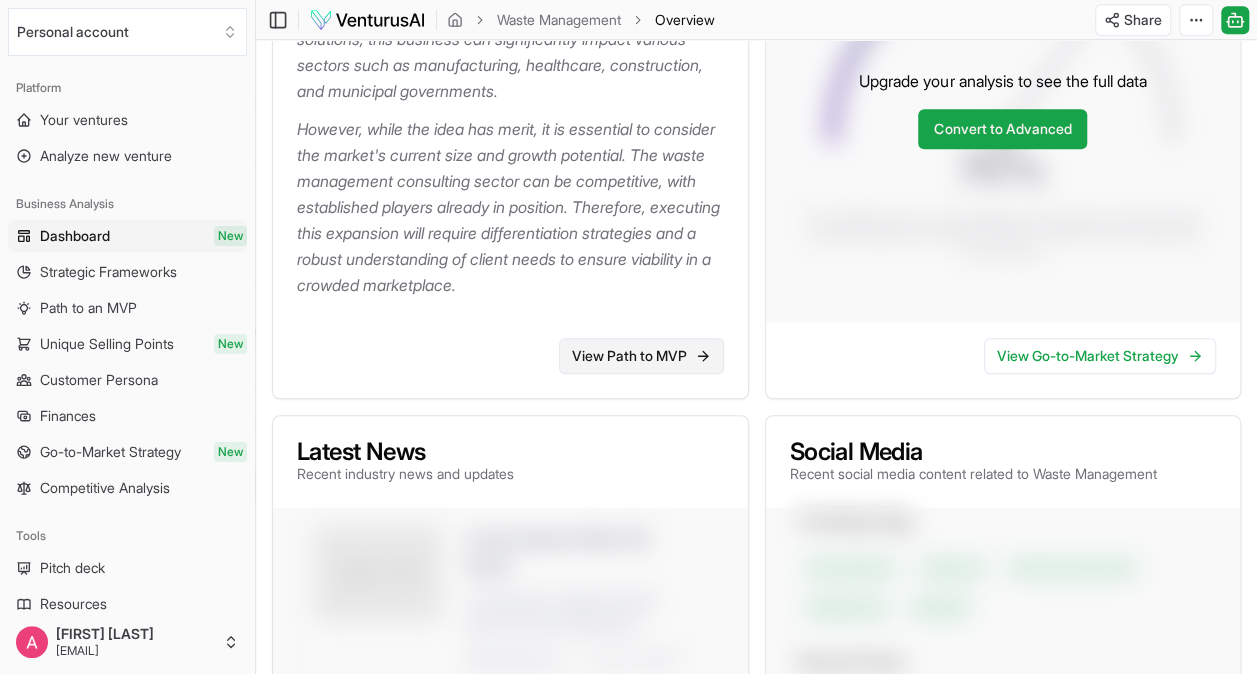 click on "View Path to MVP" at bounding box center (641, 356) 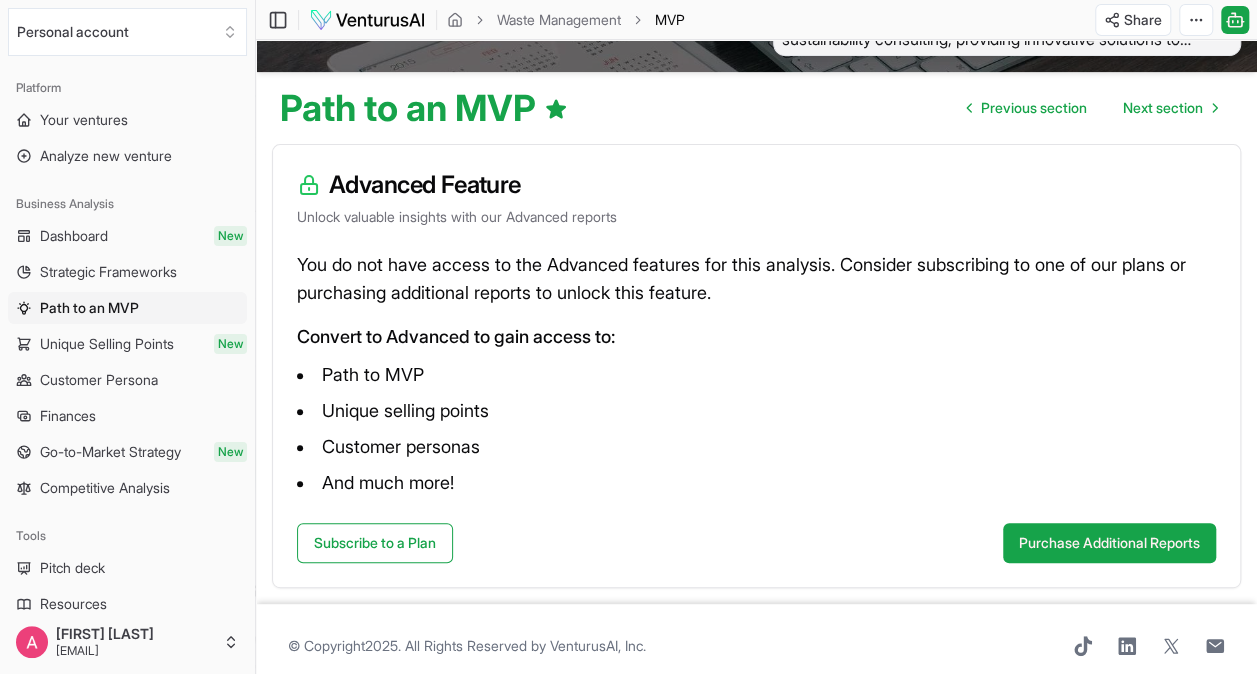 scroll, scrollTop: 152, scrollLeft: 0, axis: vertical 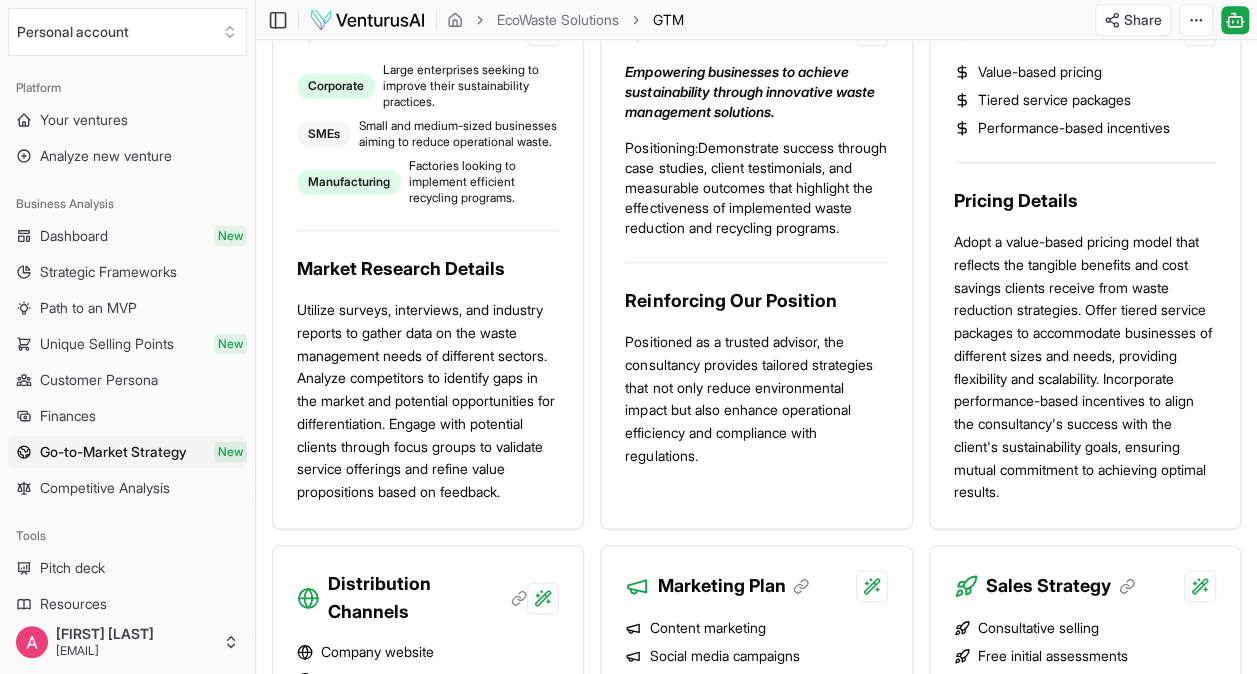 click on "SMEs" at bounding box center (324, 134) 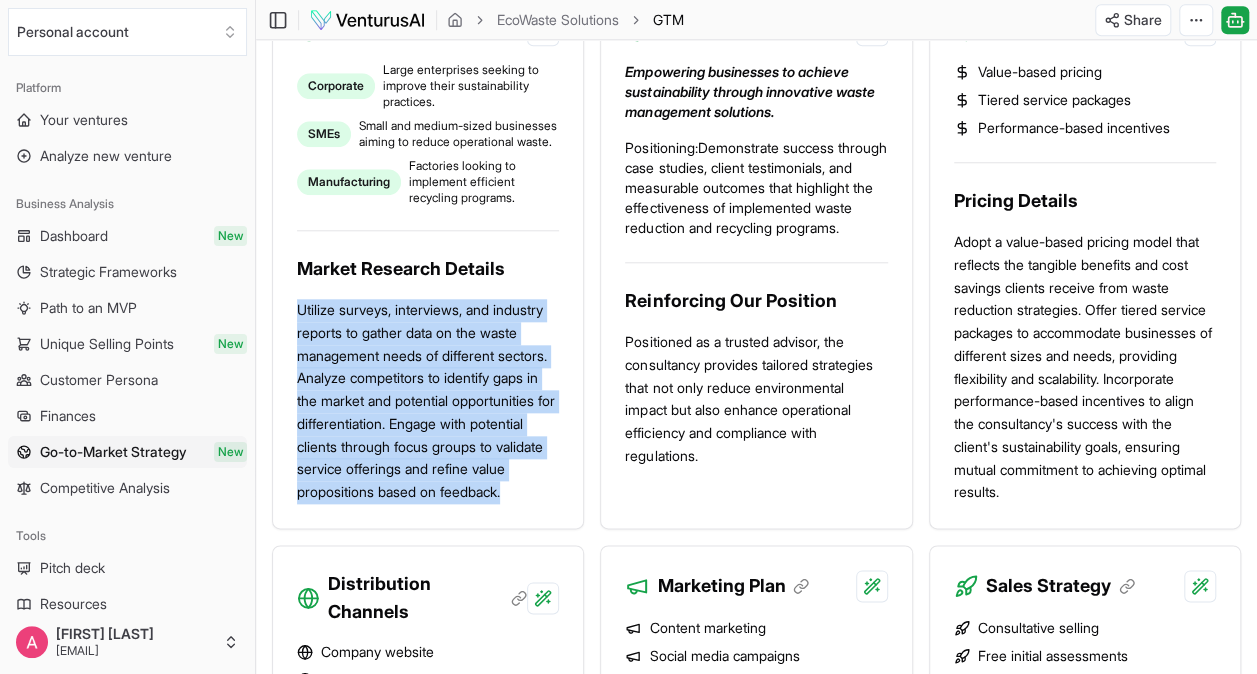 drag, startPoint x: 298, startPoint y: 318, endPoint x: 468, endPoint y: 517, distance: 261.72696 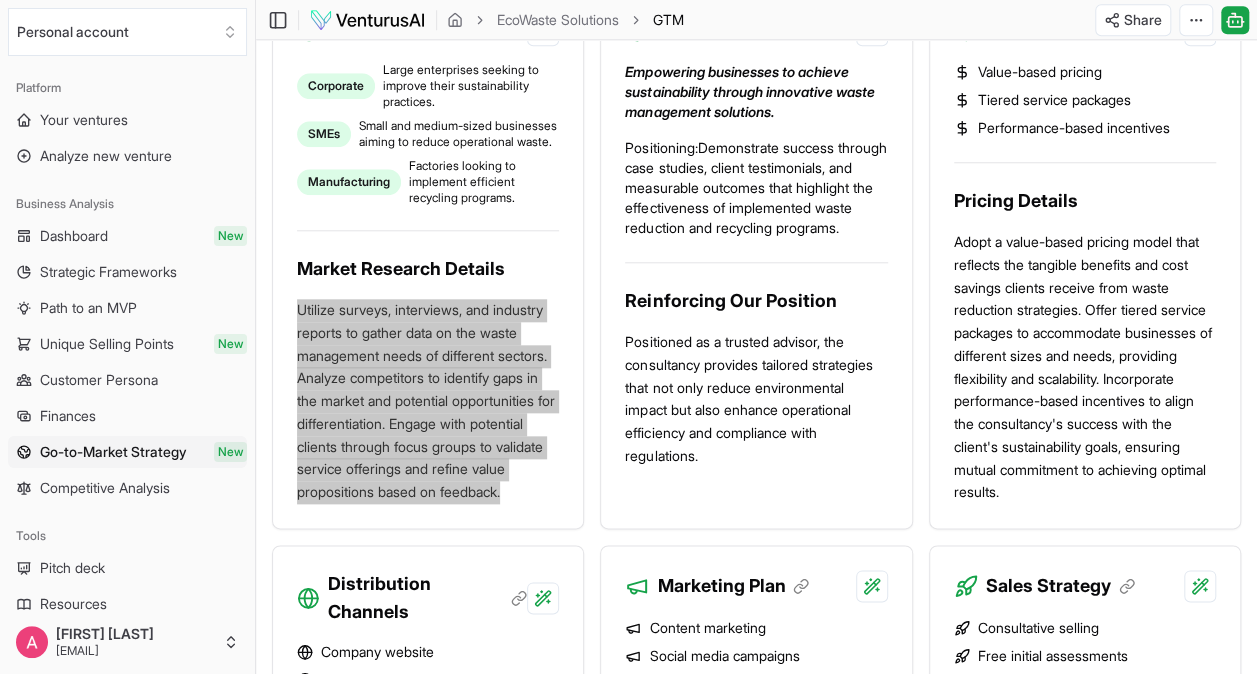 scroll, scrollTop: 700, scrollLeft: 0, axis: vertical 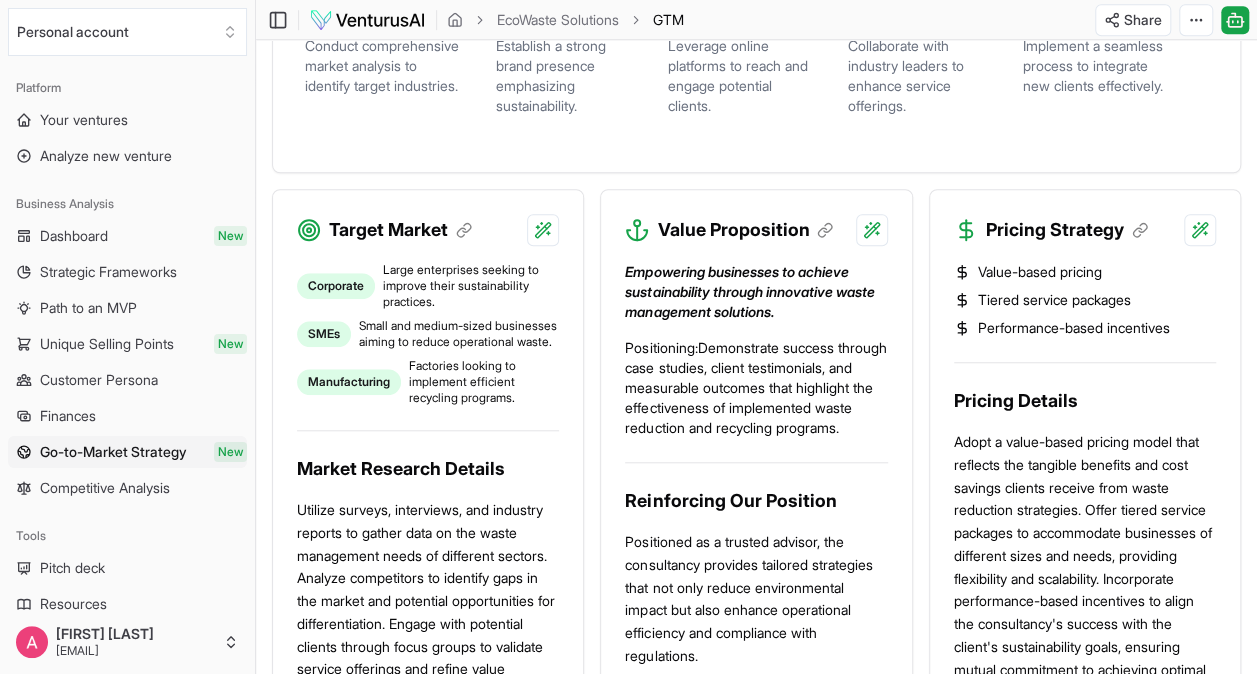 click on "Value-based pricing" at bounding box center [1085, 272] 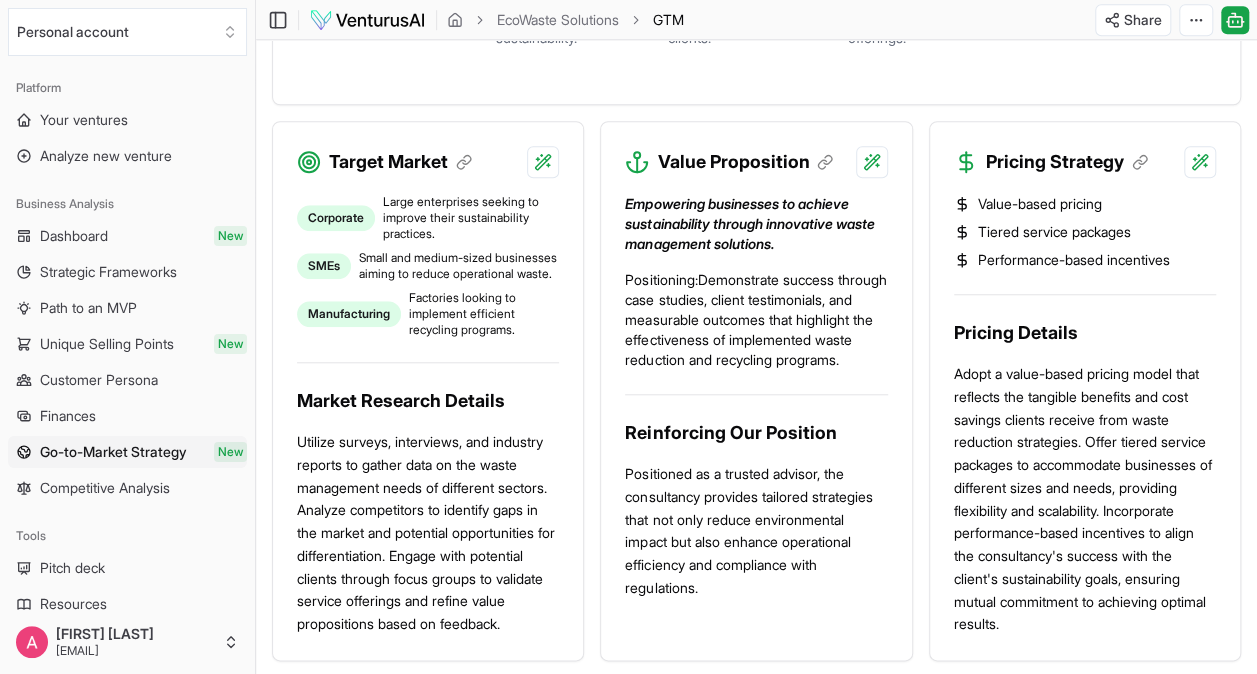 scroll, scrollTop: 800, scrollLeft: 0, axis: vertical 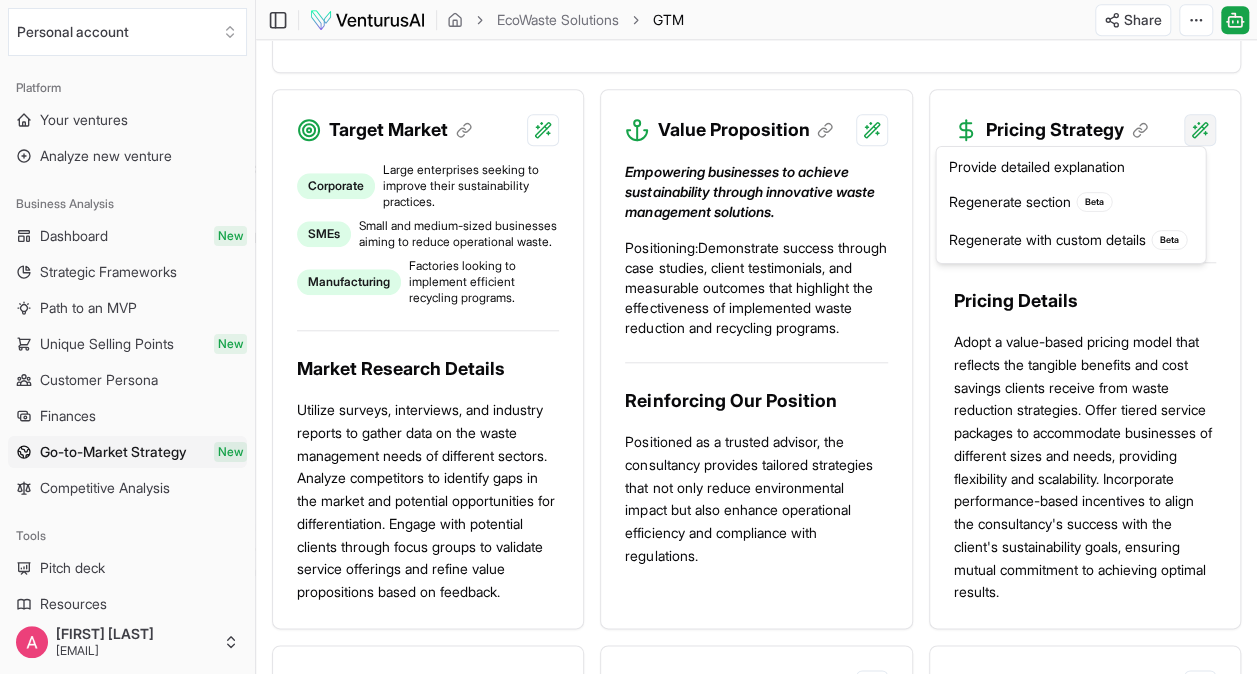 click on "We value your privacy We use cookies to enhance your browsing experience, serve personalized ads or content, and analyze our traffic. By clicking "Accept All", you consent to our use of cookies. Customize    Accept All Customize Consent Preferences   We use cookies to help you navigate efficiently and perform certain functions. You will find detailed information about all cookies under each consent category below. The cookies that are categorized as "Necessary" are stored on your browser as they are essential for enabling the basic functionalities of the site. ...  Show more Necessary Always Active Necessary cookies are required to enable the basic features of this site, such as providing secure log-in or adjusting your consent preferences. These cookies do not store any personally identifiable data. Cookie cookieyes-consent Duration 1 year Description Cookie __cf_bm Duration 1 hour Description This cookie, set by Cloudflare, is used to support Cloudflare Bot Management.  Cookie _cfuvid Duration session lidc" at bounding box center [628, -463] 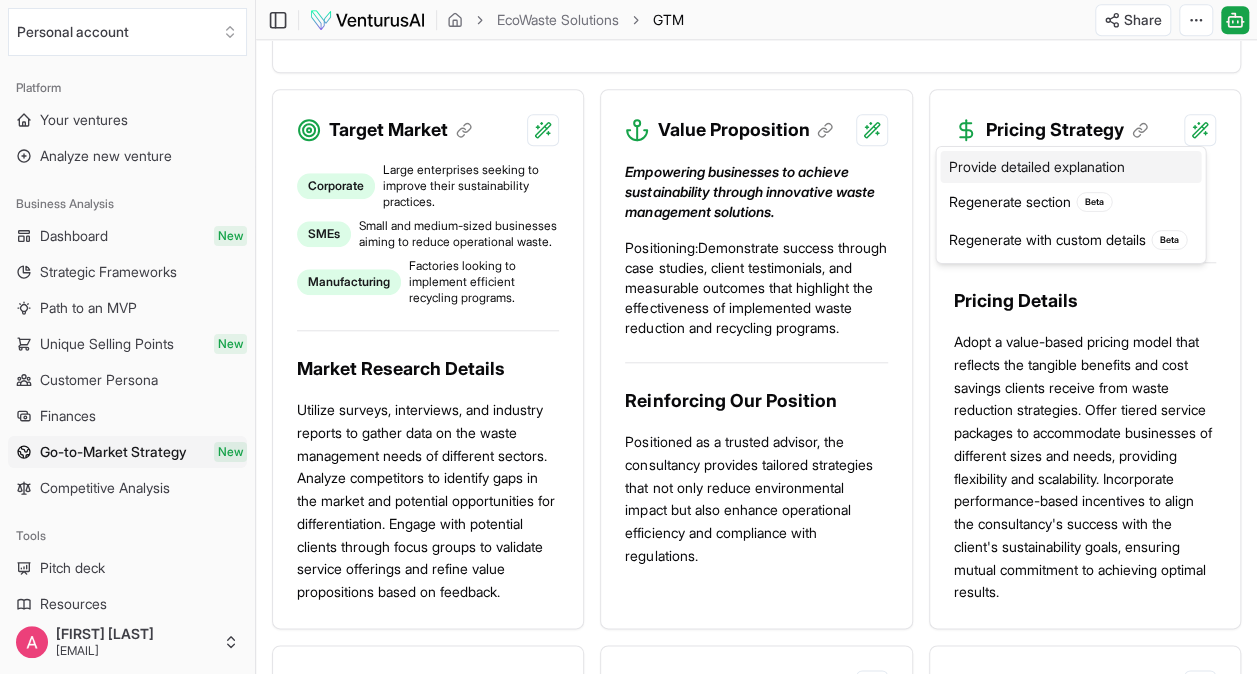 click on "Provide detailed explanation" at bounding box center [1070, 167] 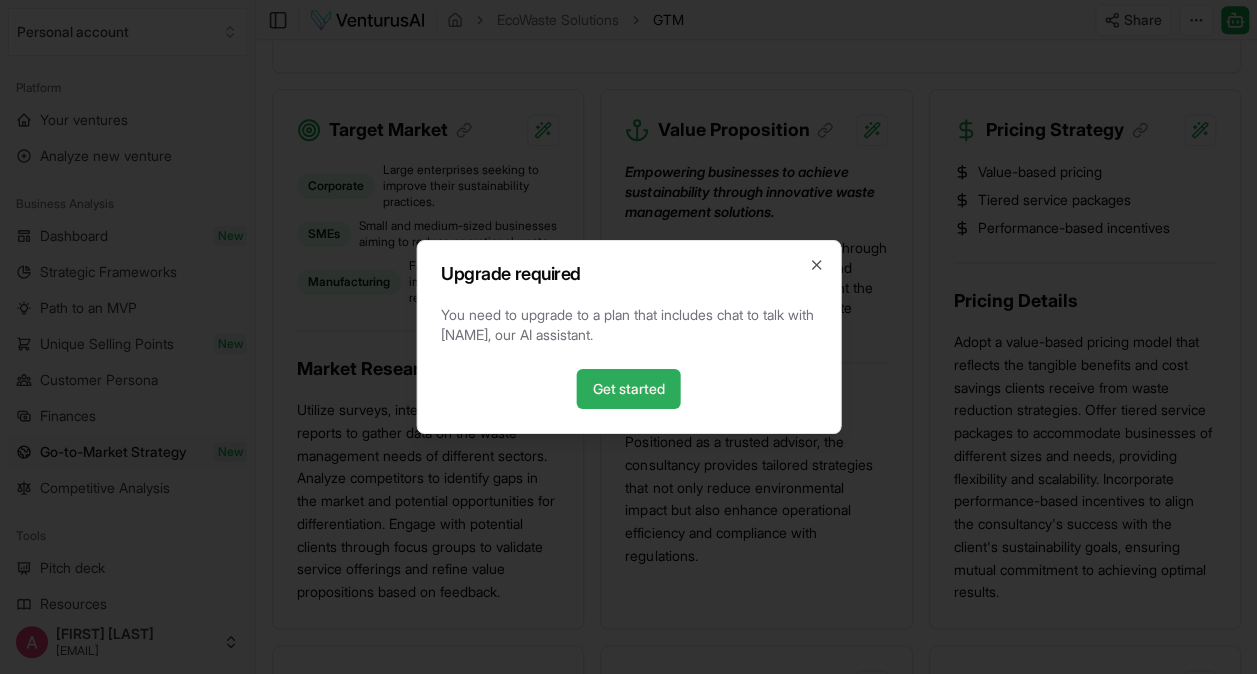 click on "Get started" at bounding box center (629, 389) 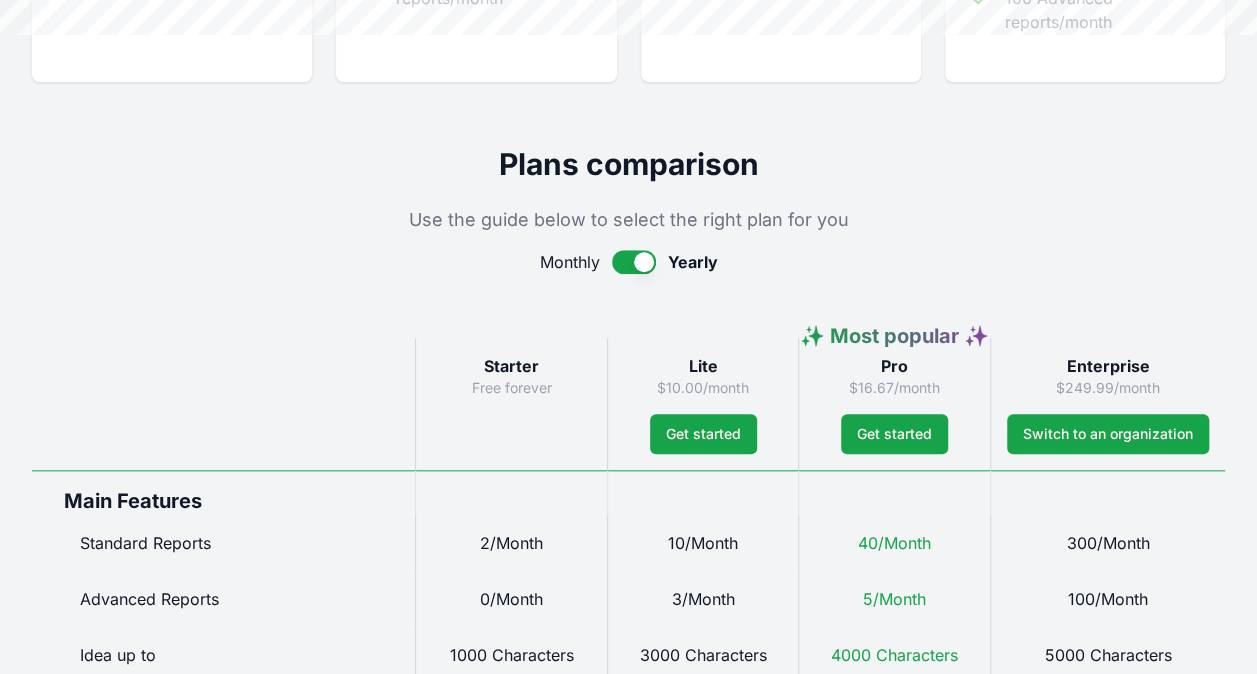 scroll, scrollTop: 0, scrollLeft: 0, axis: both 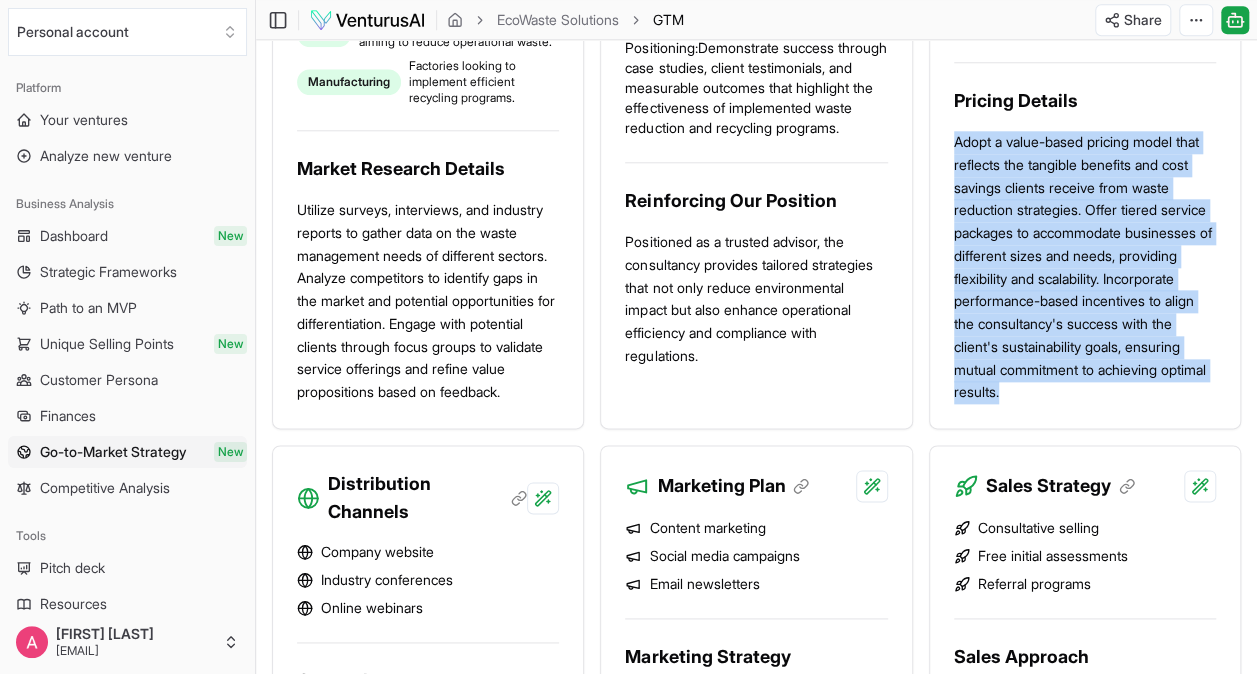 drag, startPoint x: 956, startPoint y: 140, endPoint x: 1066, endPoint y: 418, distance: 298.97156 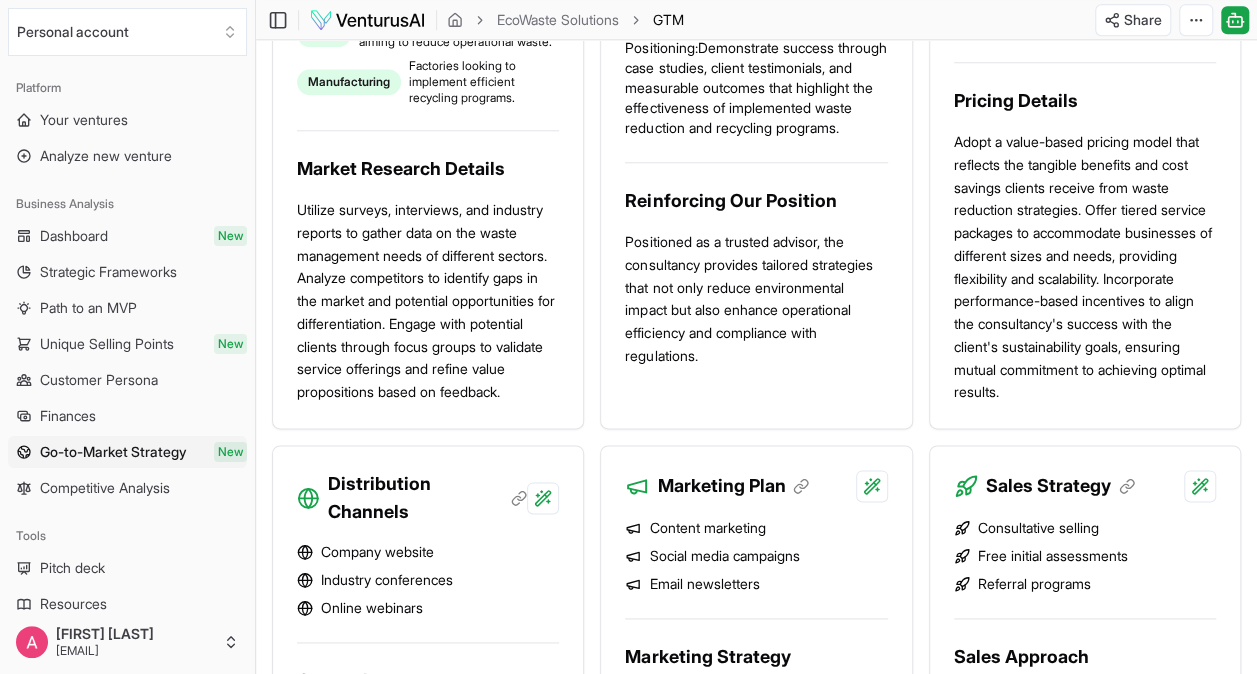 click on "Value Proposition Empowering businesses to achieve sustainability through innovative waste management solutions. Positioning:  Demonstrate success through case studies, client testimonials, and measurable outcomes that highlight the effectiveness of implemented waste reduction and recycling programs. Reinforcing Our Position Positioned as a trusted advisor, the consultancy provides tailored strategies that not only reduce environmental impact but also enhance operational efficiency and compliance with regulations." at bounding box center (756, 159) 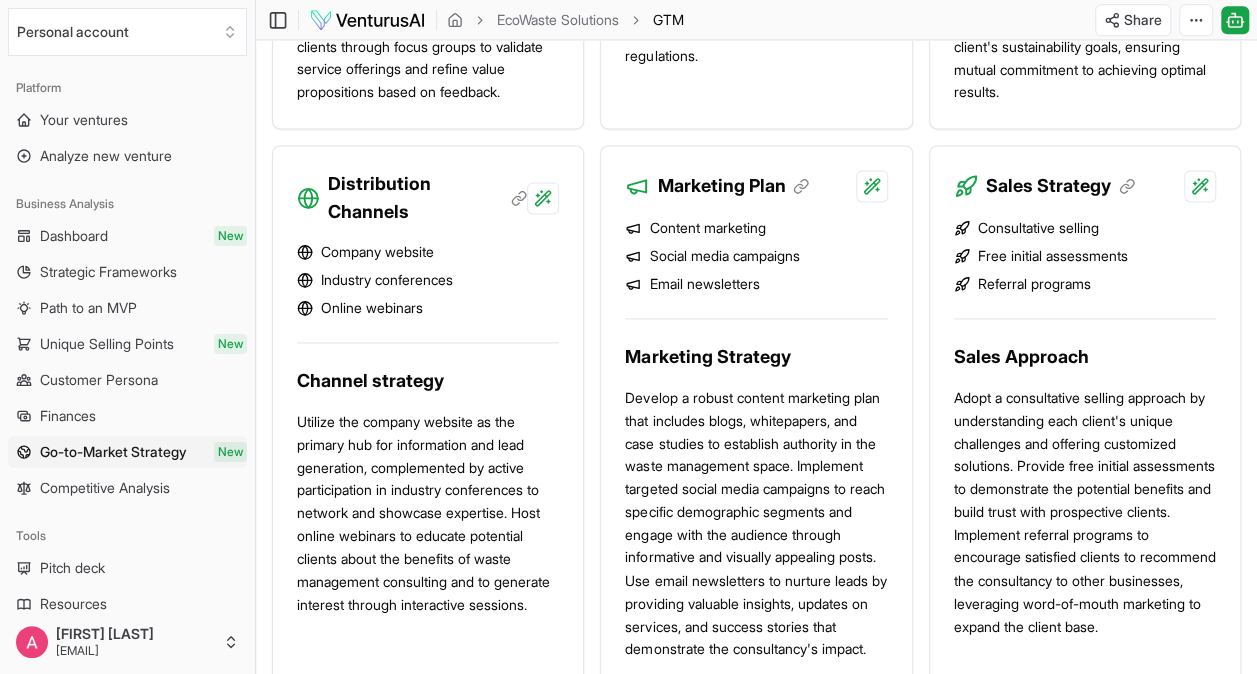 scroll, scrollTop: 1300, scrollLeft: 0, axis: vertical 